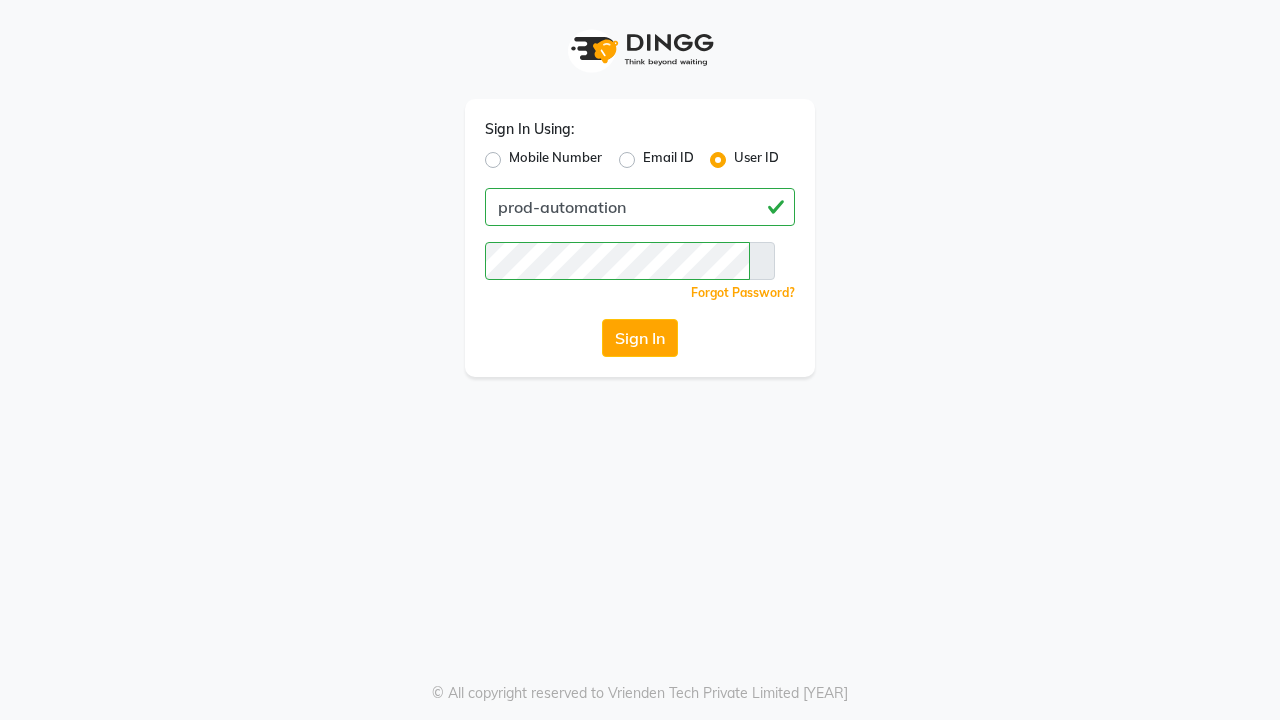 scroll, scrollTop: 0, scrollLeft: 0, axis: both 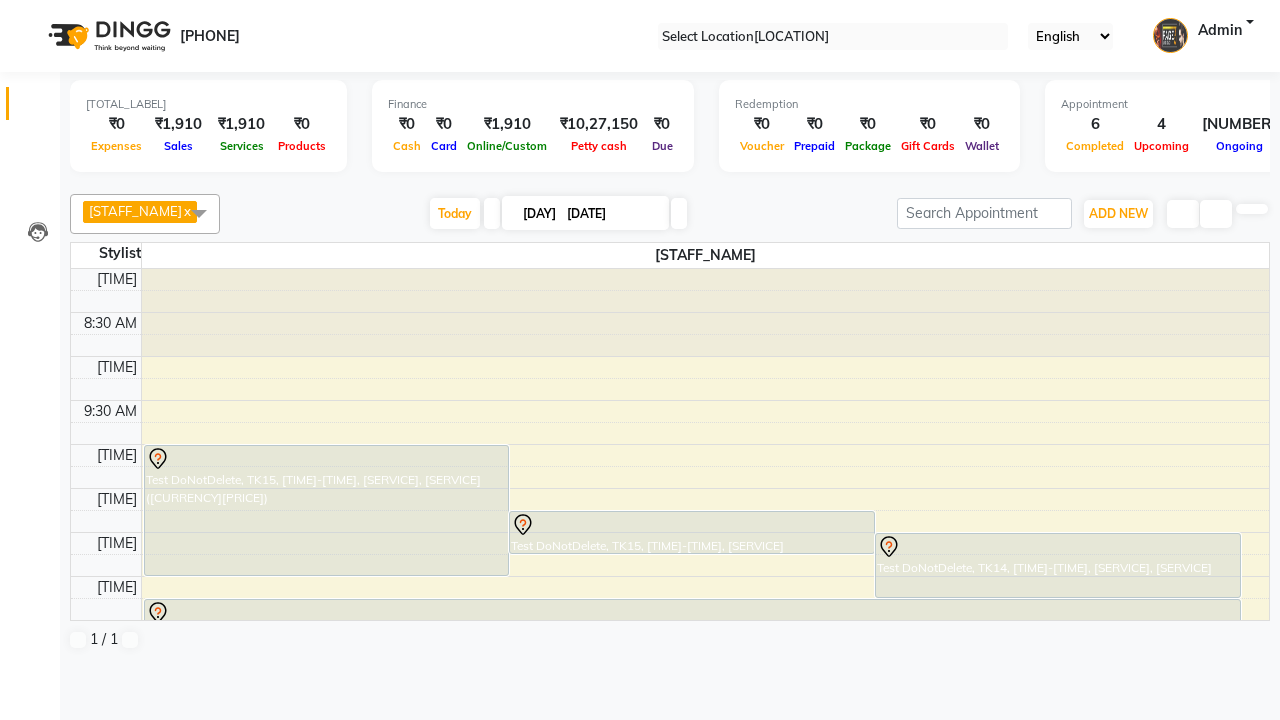 click at bounding box center (31, 8) 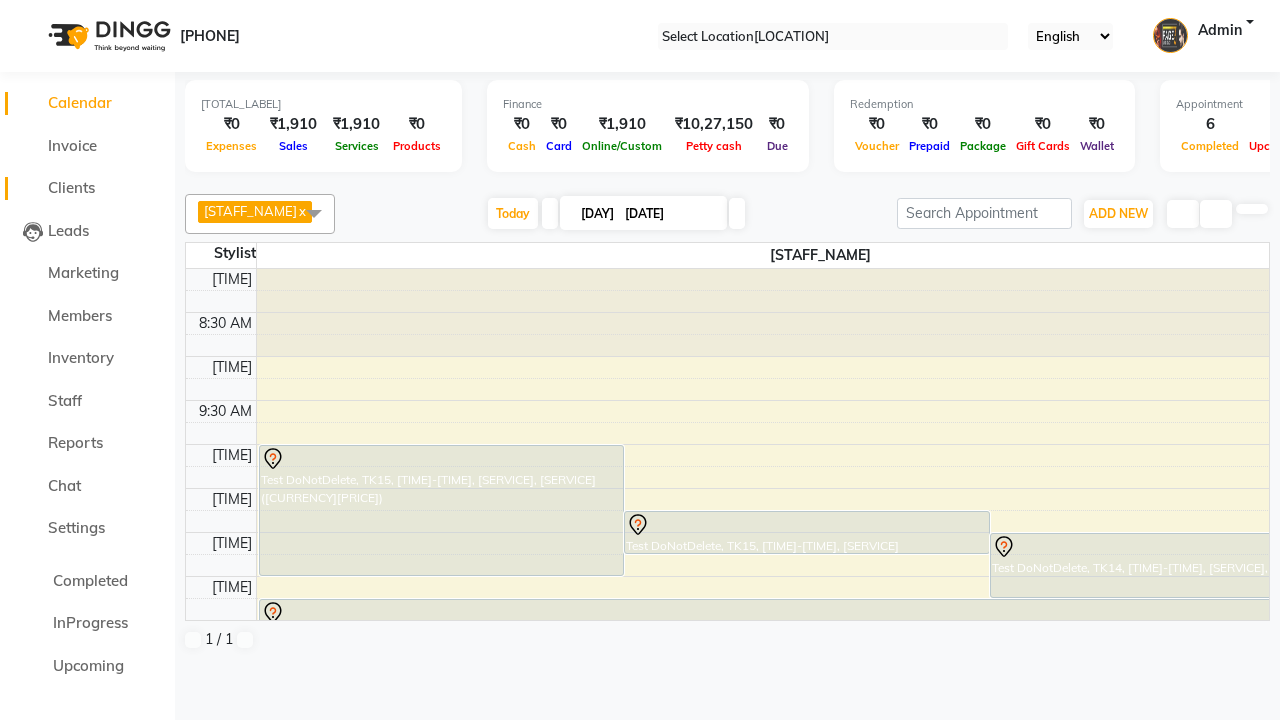click on "Clients" at bounding box center (71, 187) 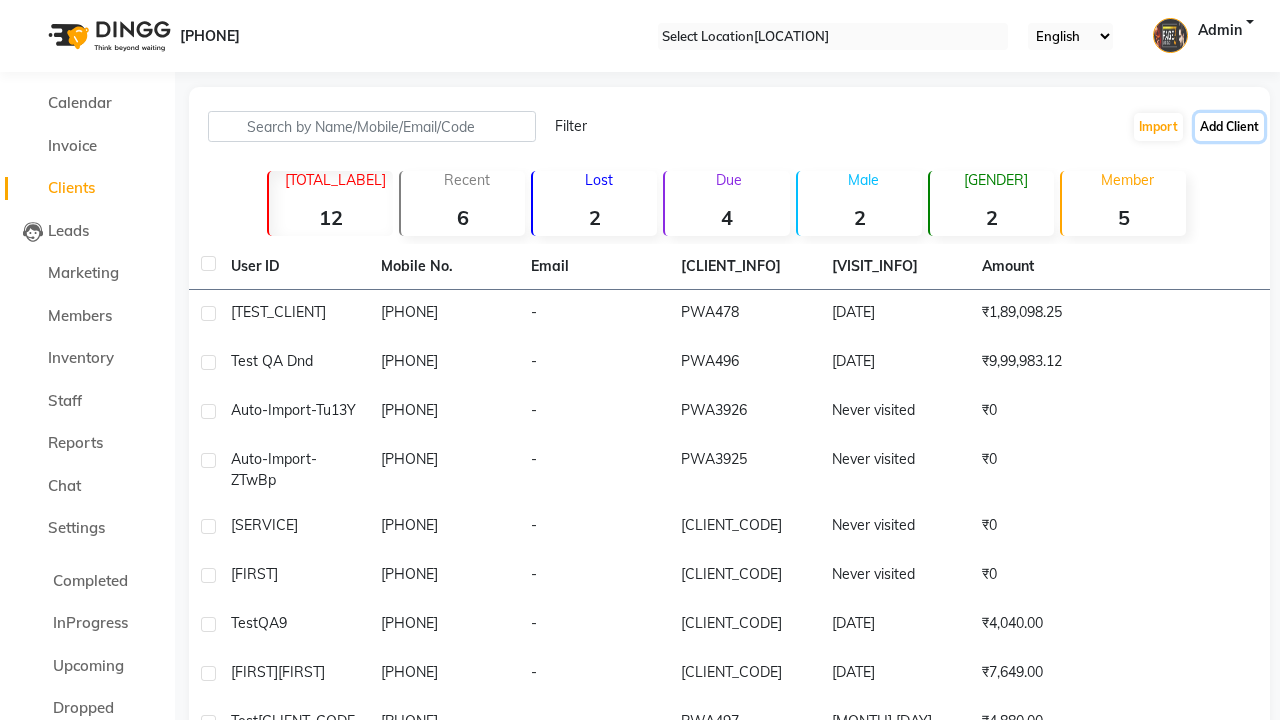 click on "Add Client" at bounding box center (1229, 127) 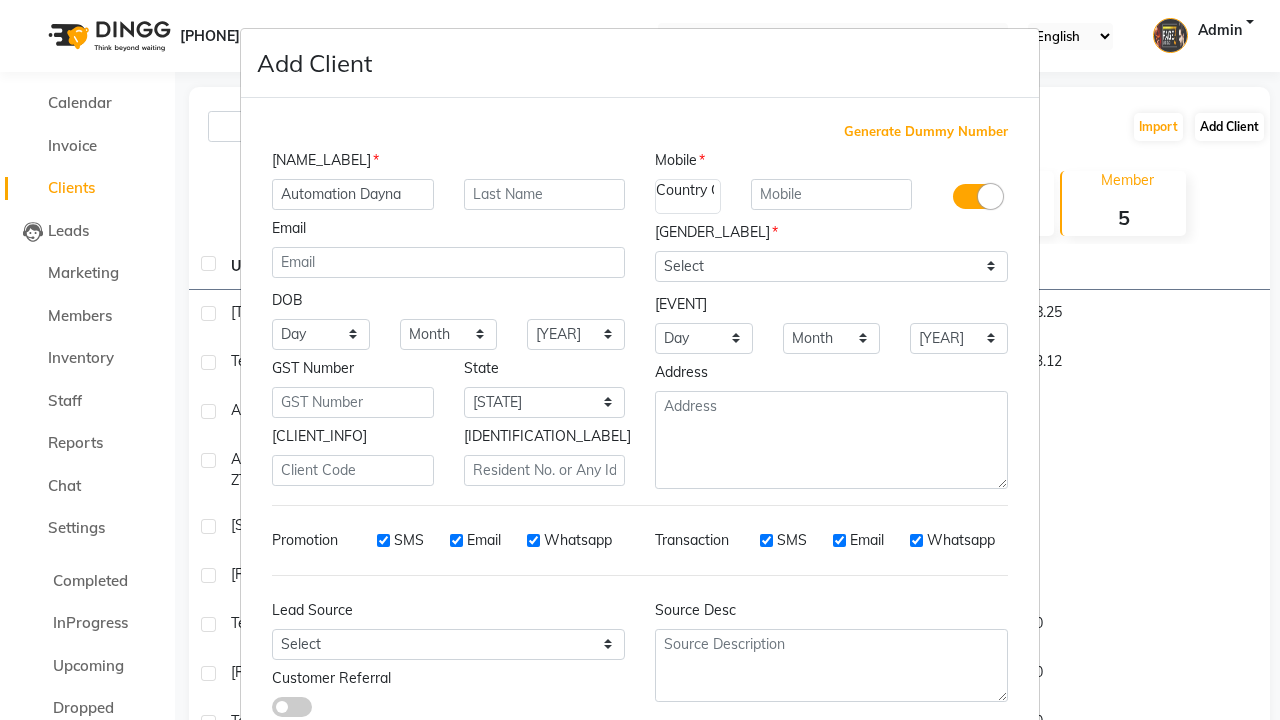 type on "Automation Dayna" 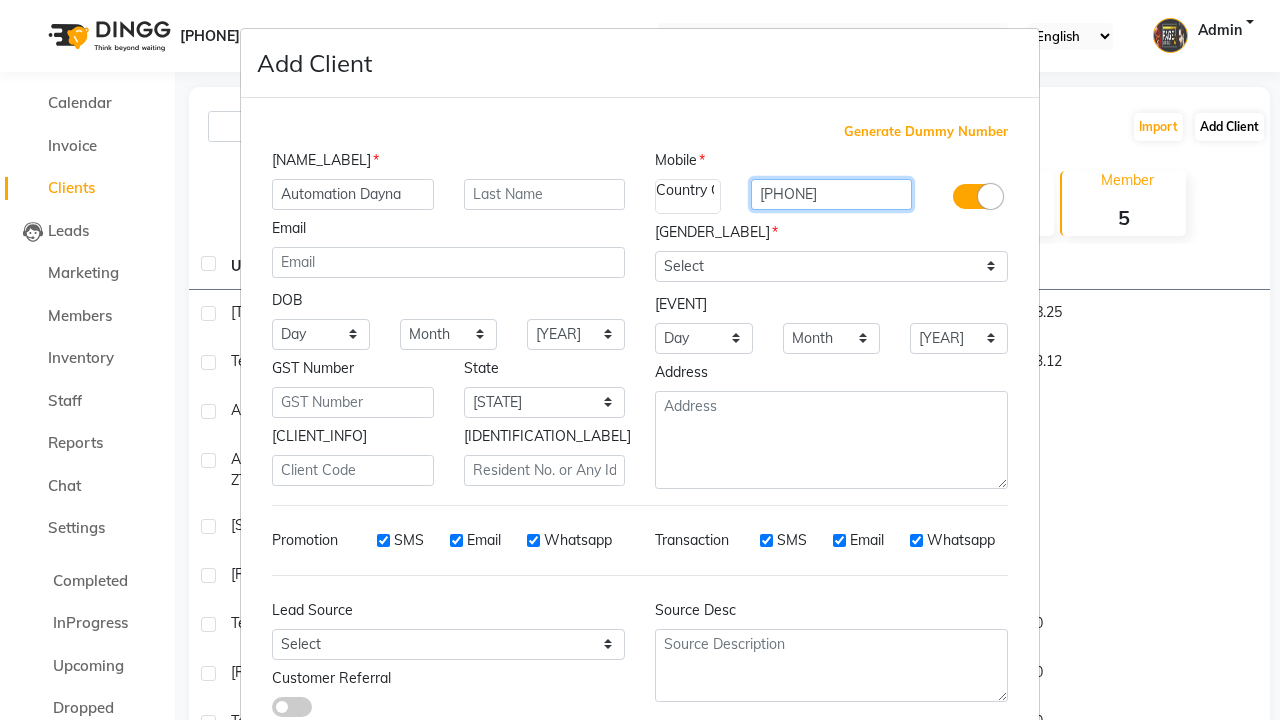type on "[PHONE]" 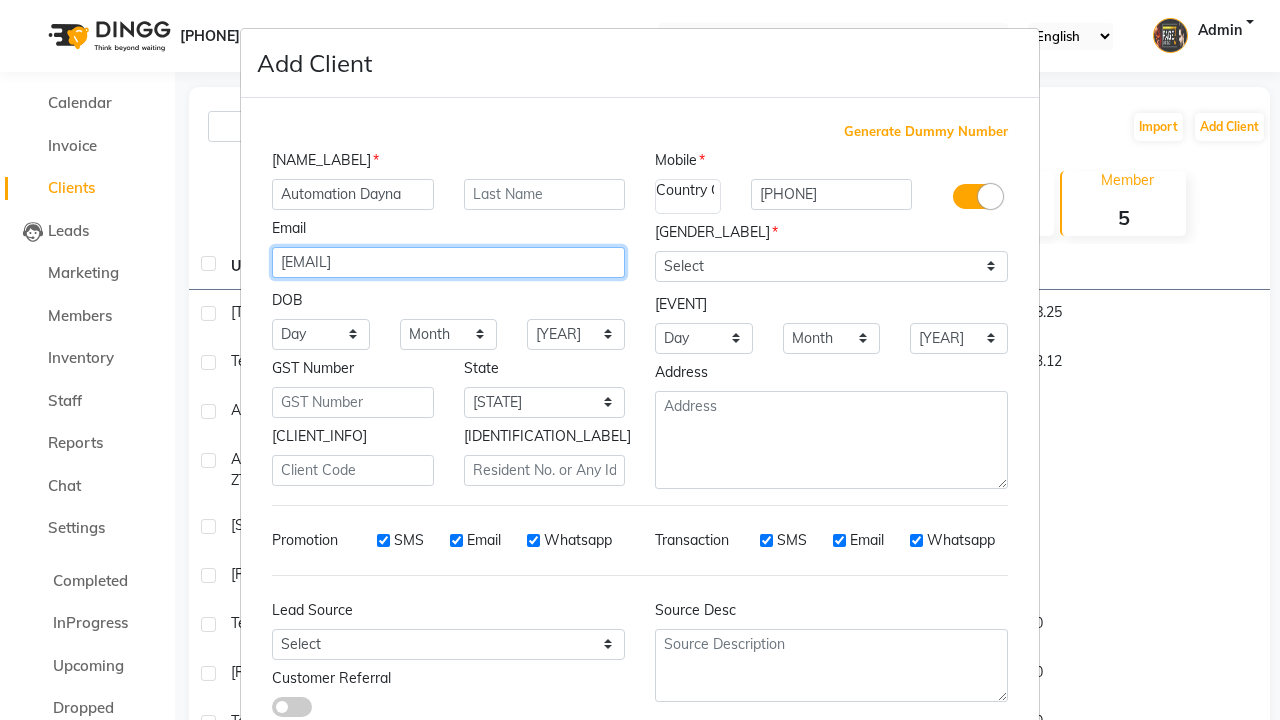 type on "[EMAIL]" 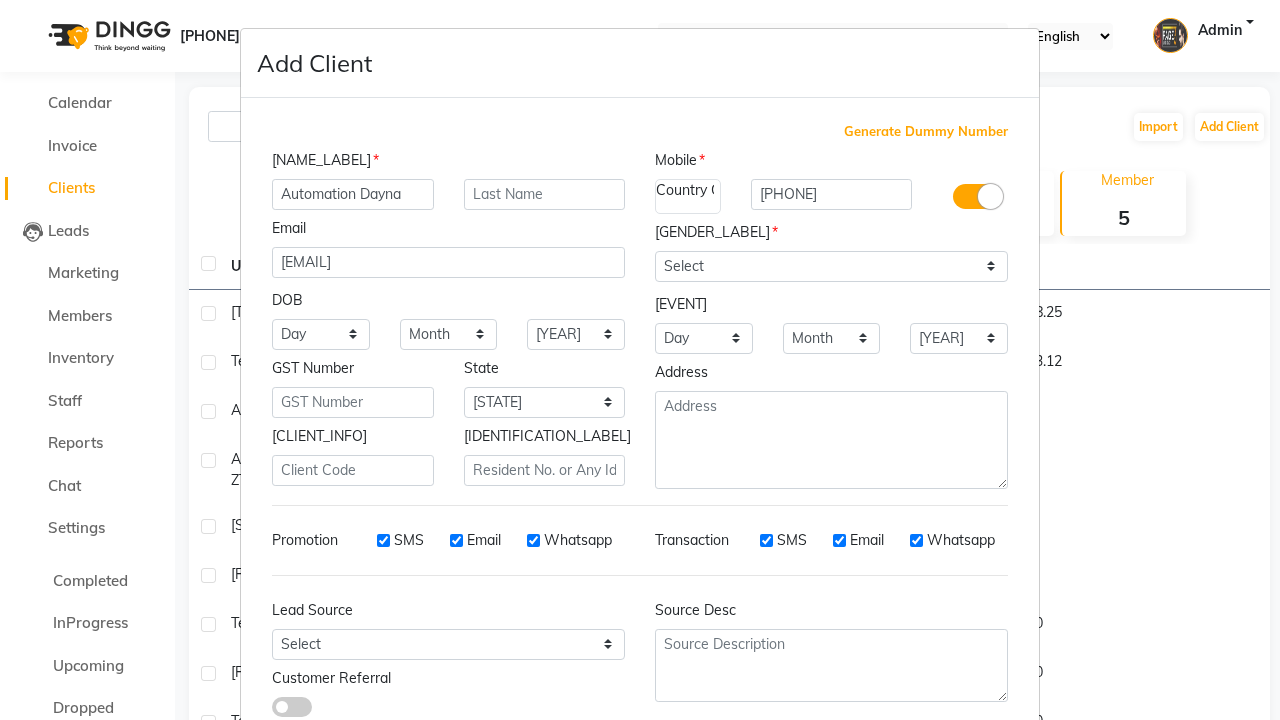 click on "Add" at bounding box center [910, 786] 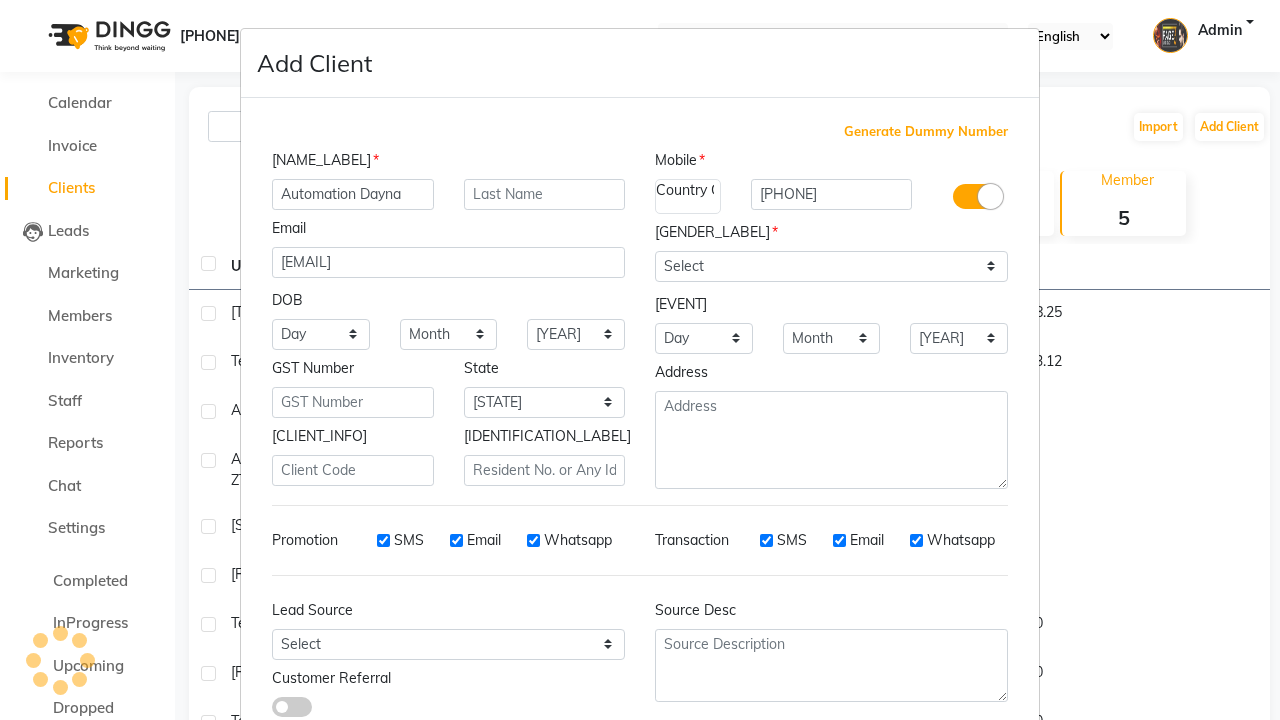 scroll, scrollTop: 129, scrollLeft: 0, axis: vertical 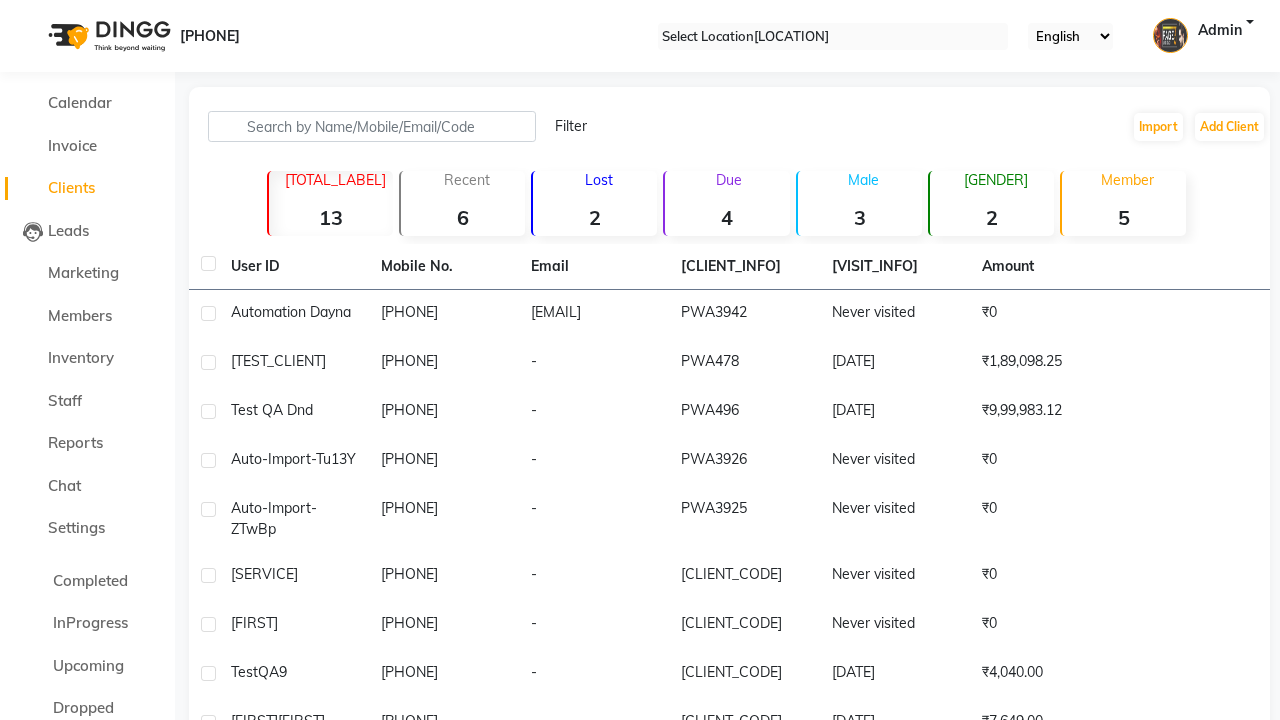 click on "Successfully created new user." at bounding box center (640, 931) 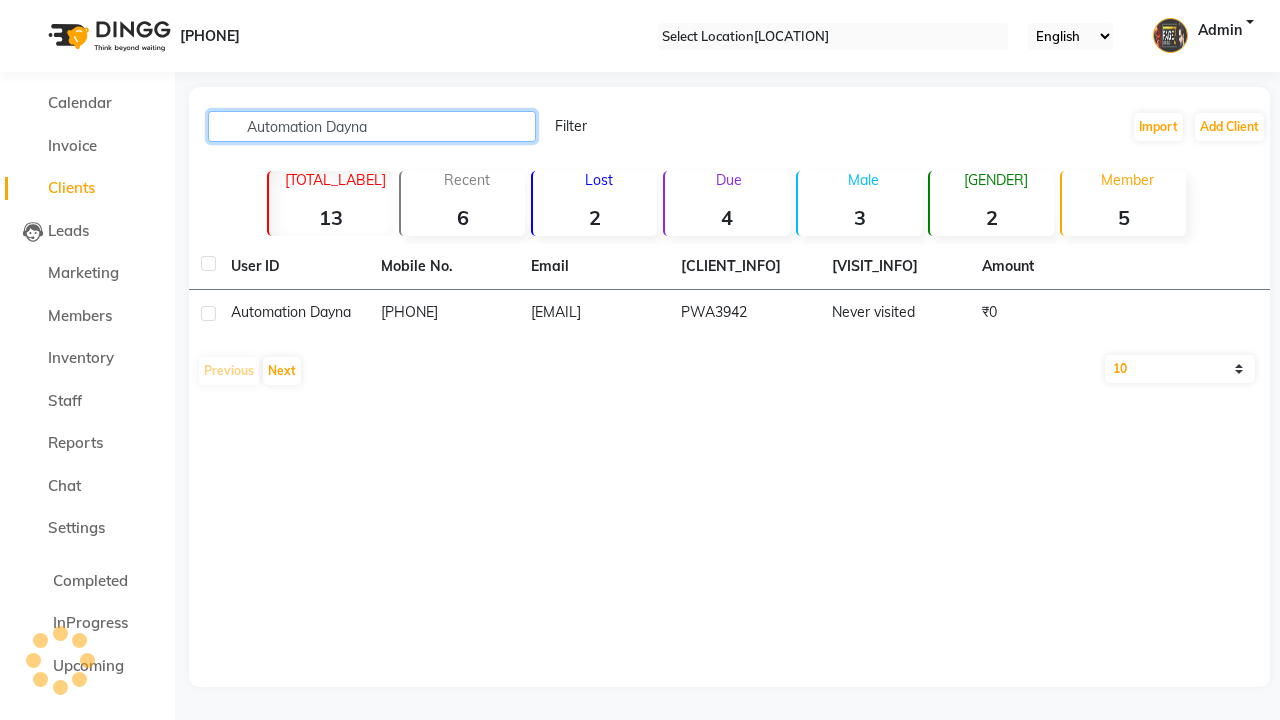 type on "Automation Dayna" 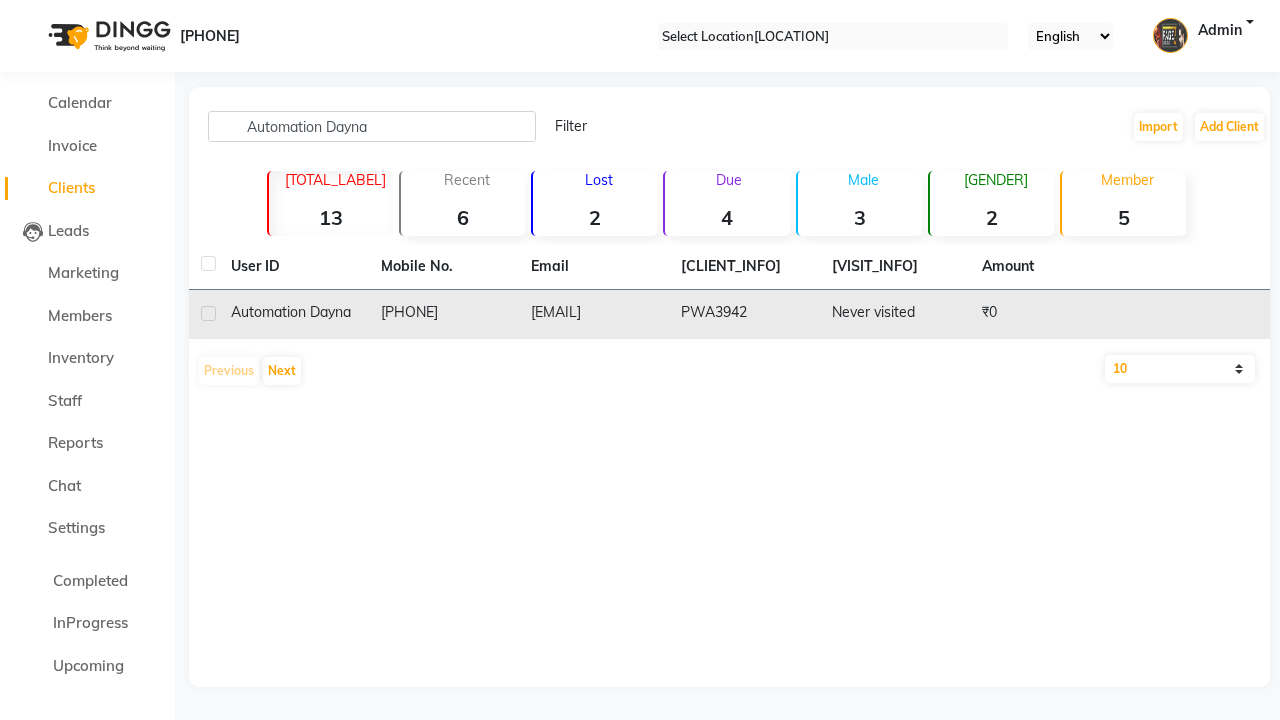 click on "PWA3942" at bounding box center [744, 314] 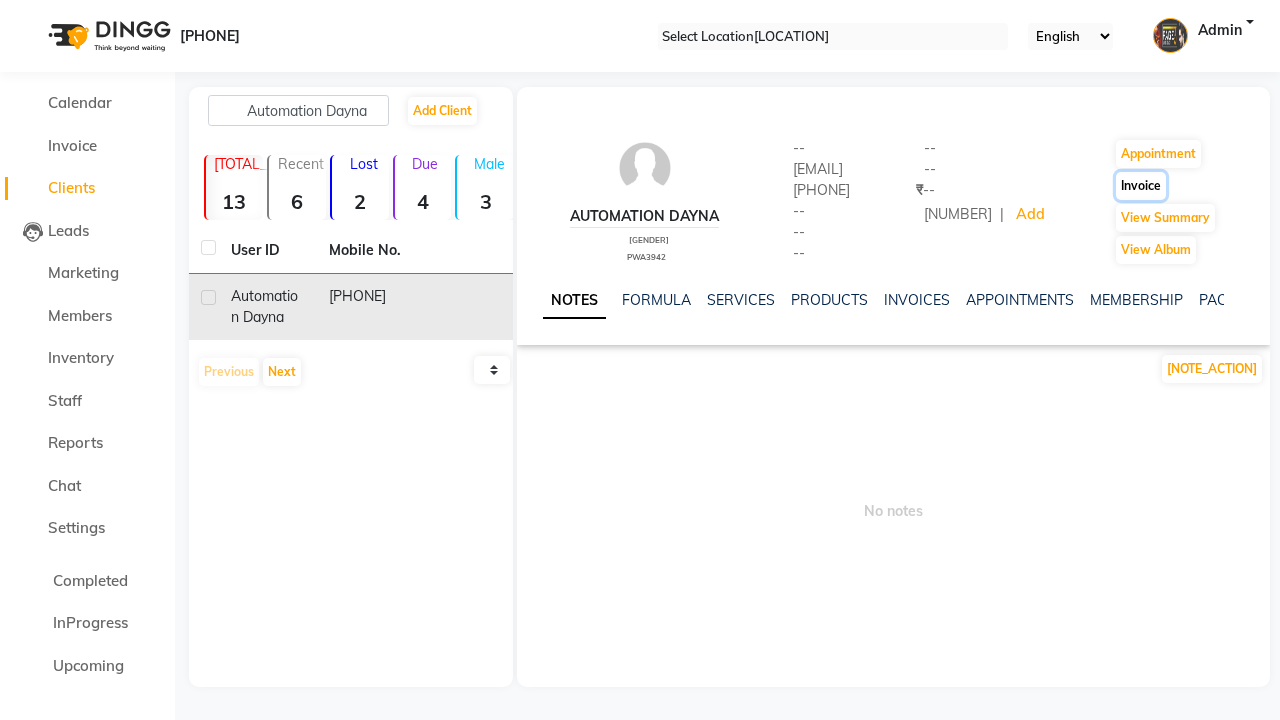 click on "Invoice" at bounding box center [1158, 154] 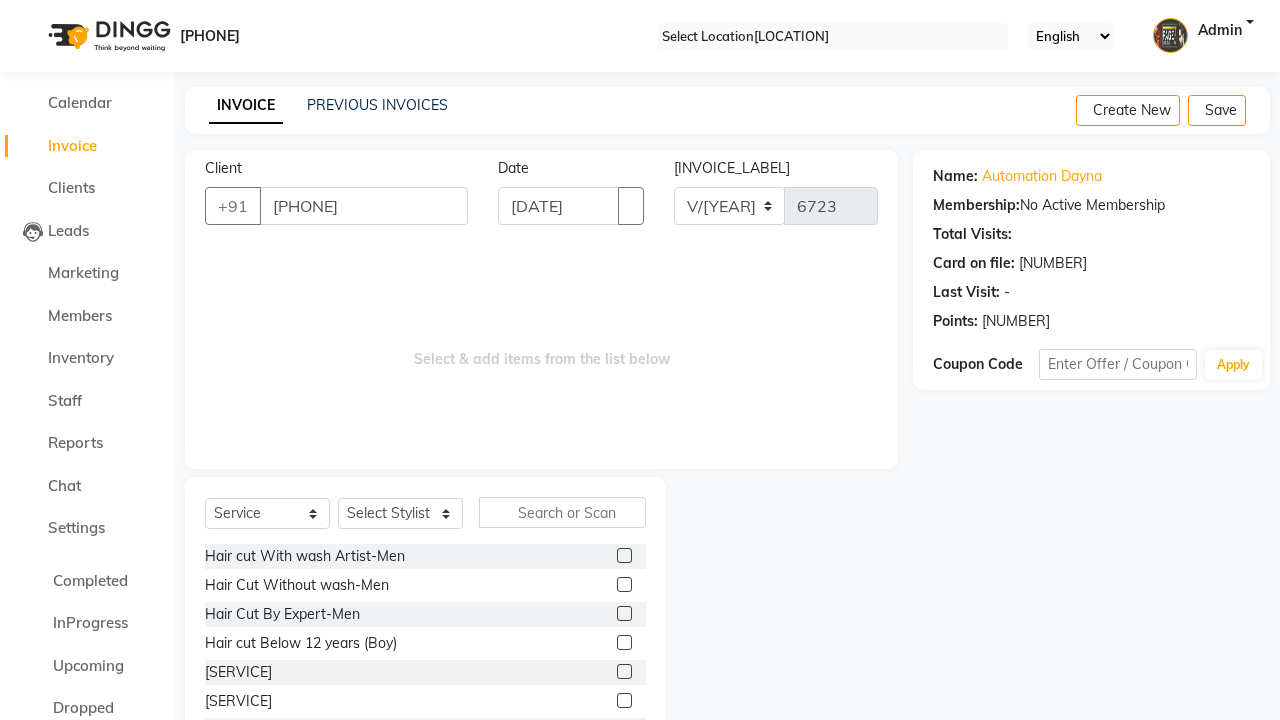 click at bounding box center (624, 584) 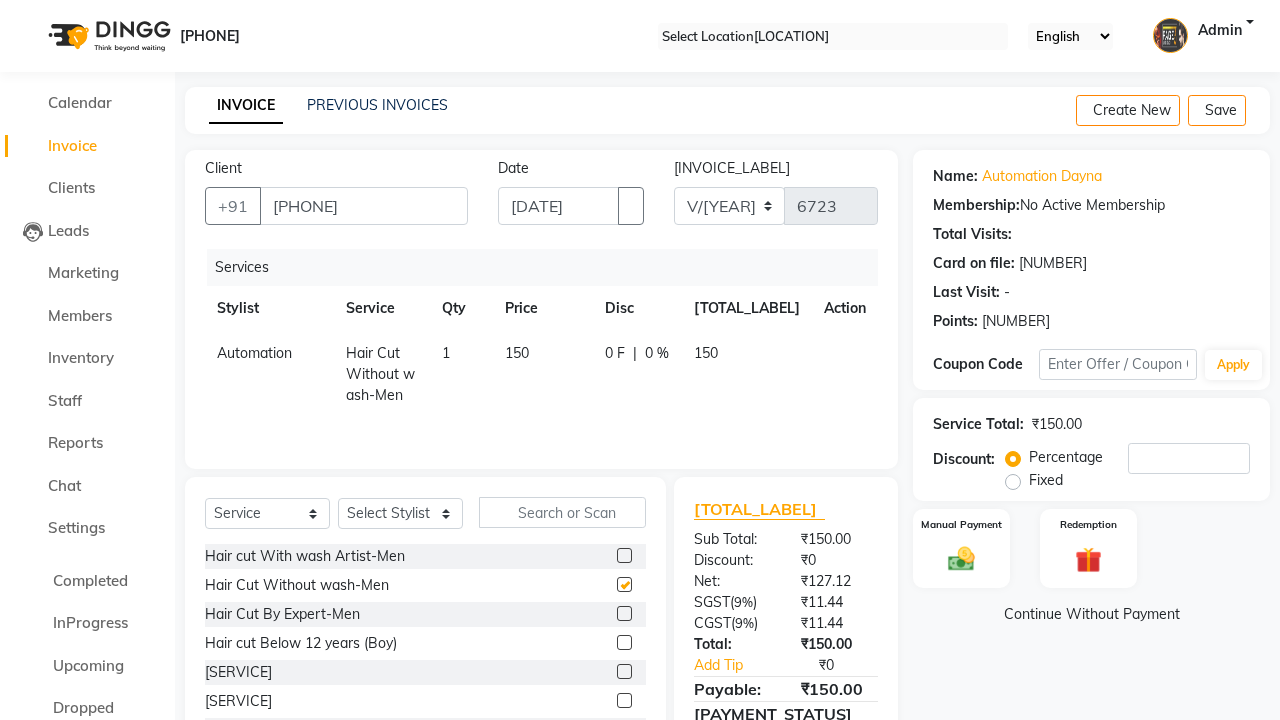 click on "Continue Without Payment" at bounding box center [1091, 614] 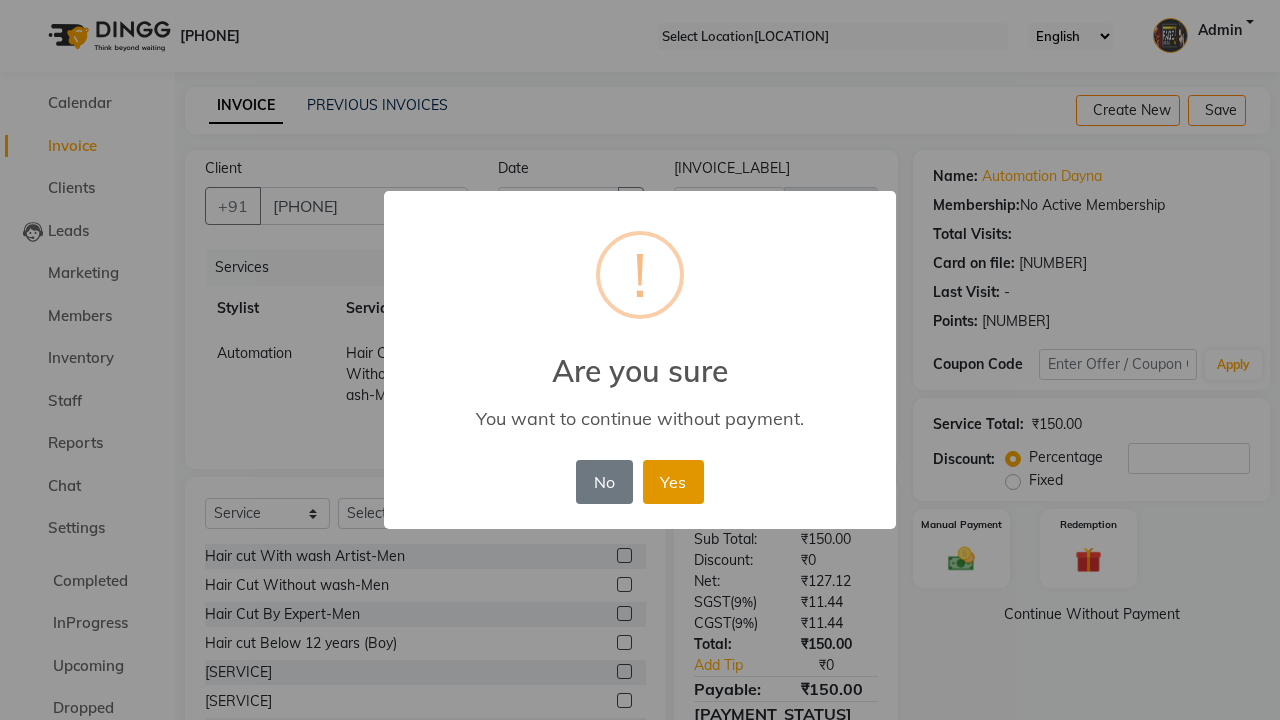 click on "Yes" at bounding box center [673, 482] 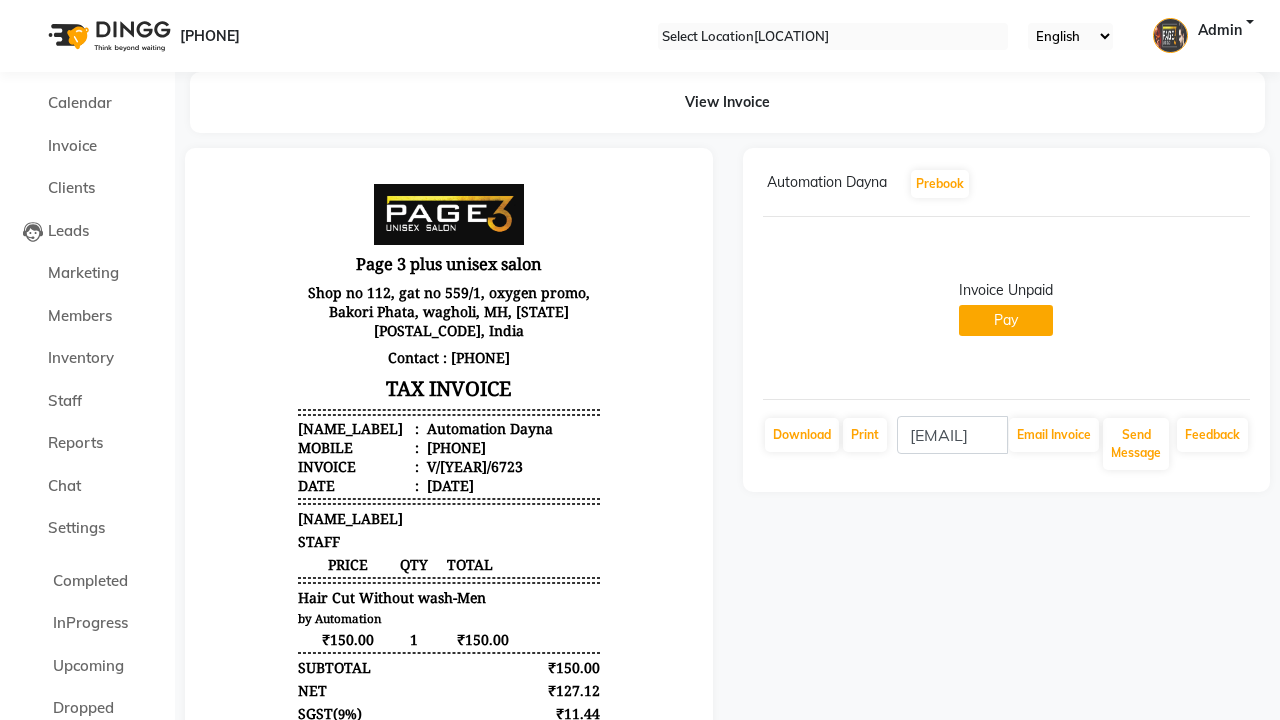 scroll, scrollTop: 0, scrollLeft: 0, axis: both 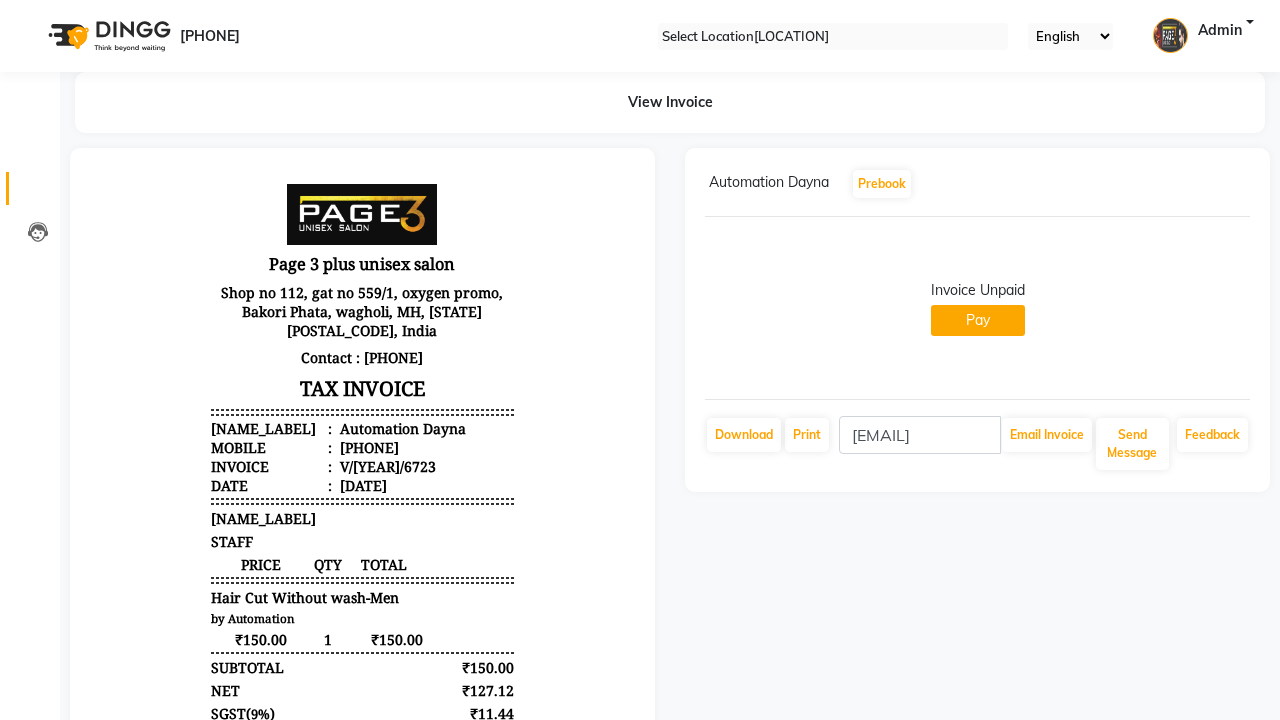 click at bounding box center (38, 193) 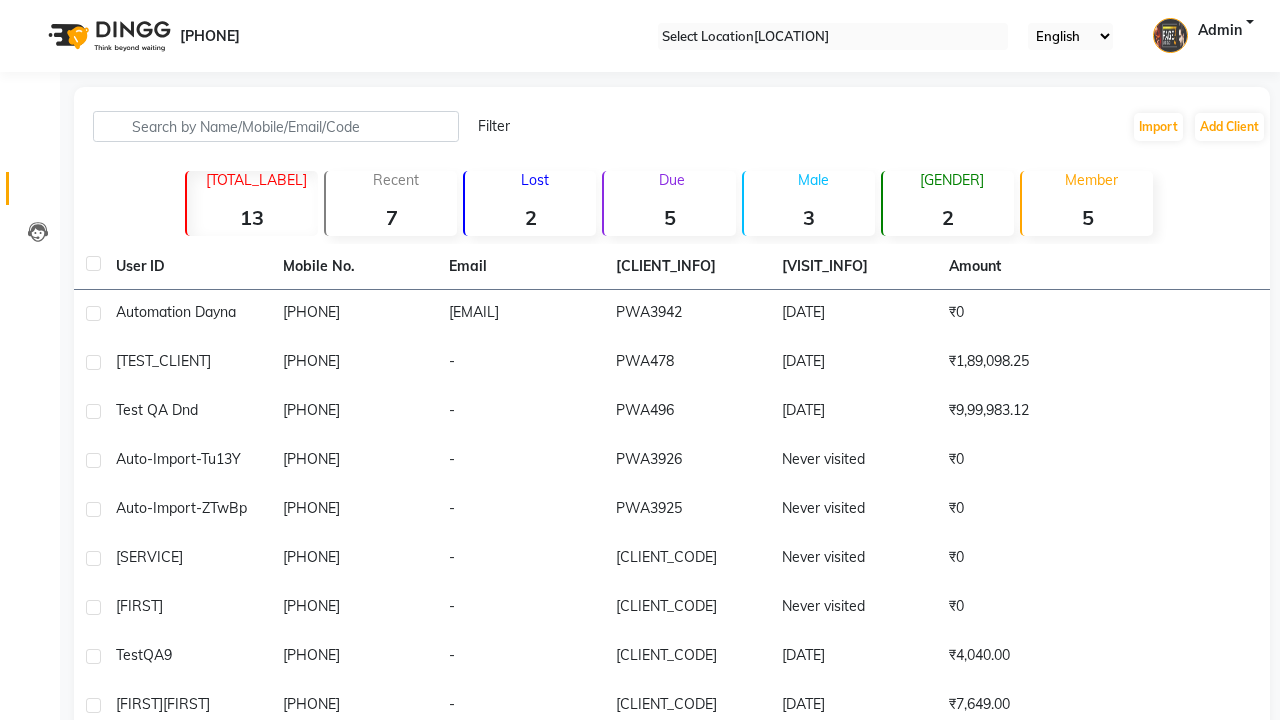 click on "5" at bounding box center (252, 217) 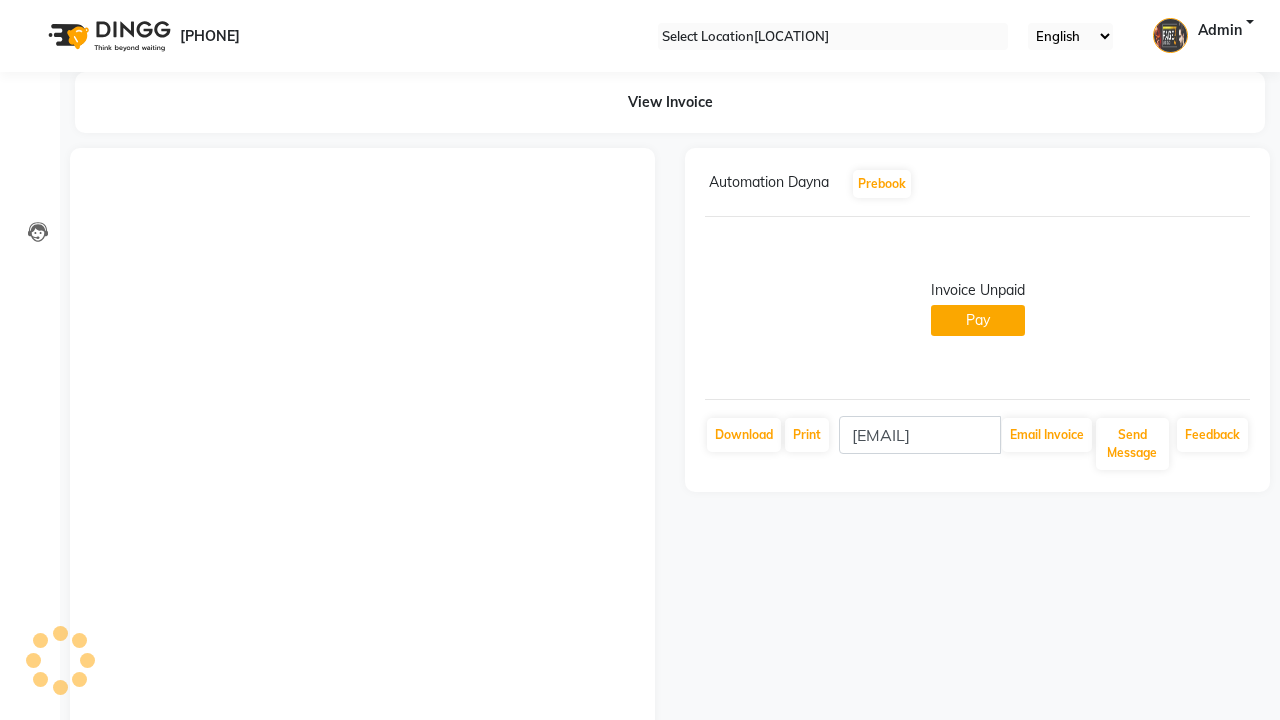 click at bounding box center (1246, 184) 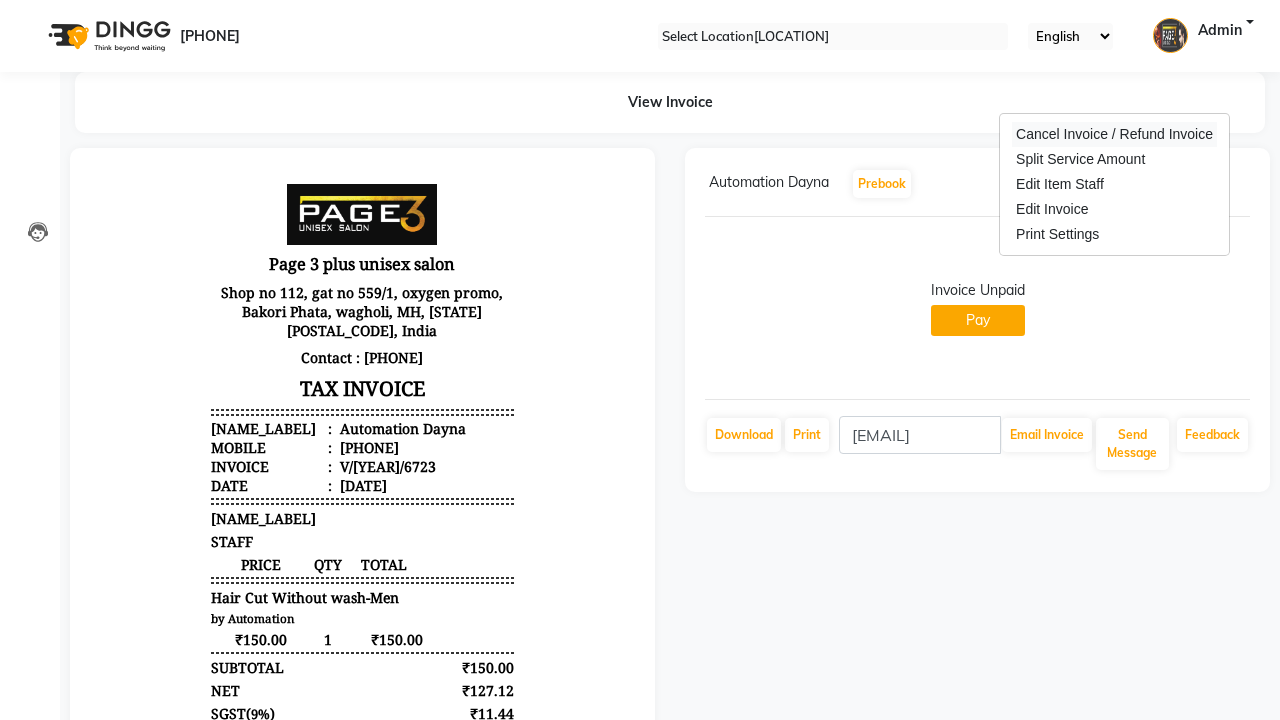 click on "Cancel Invoice / Refund Invoice" at bounding box center [1114, 134] 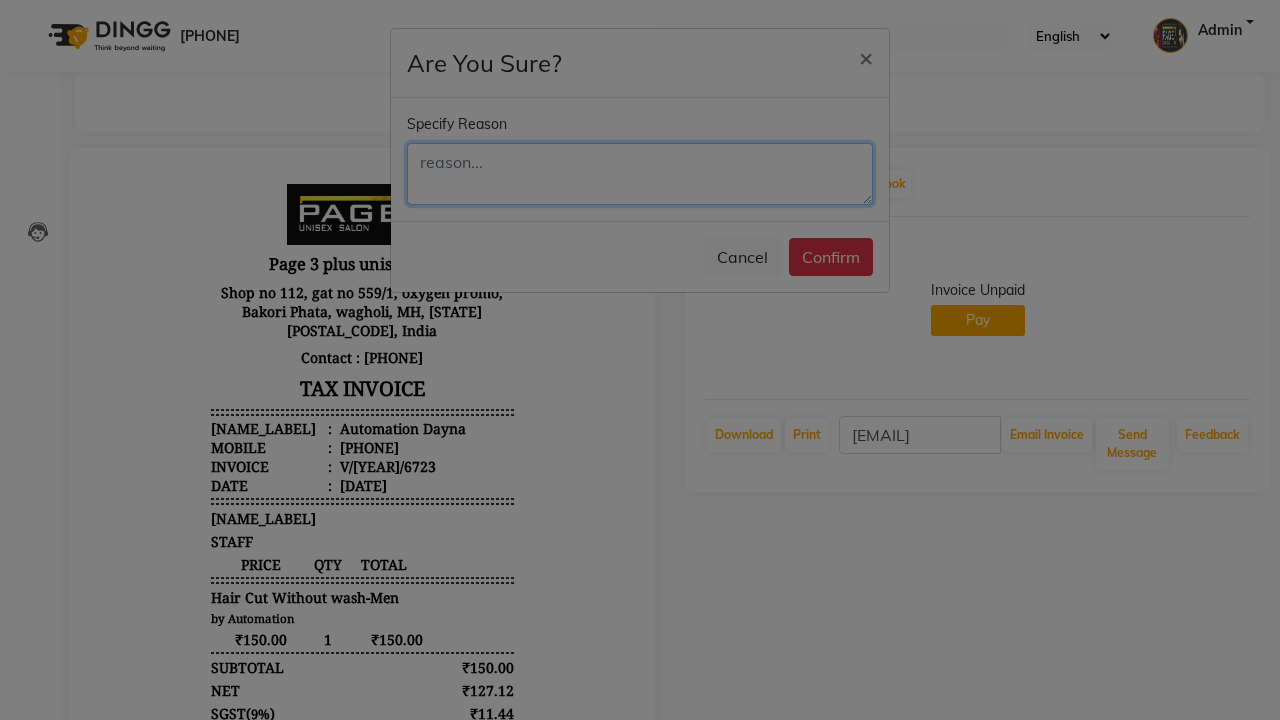 click at bounding box center [640, 174] 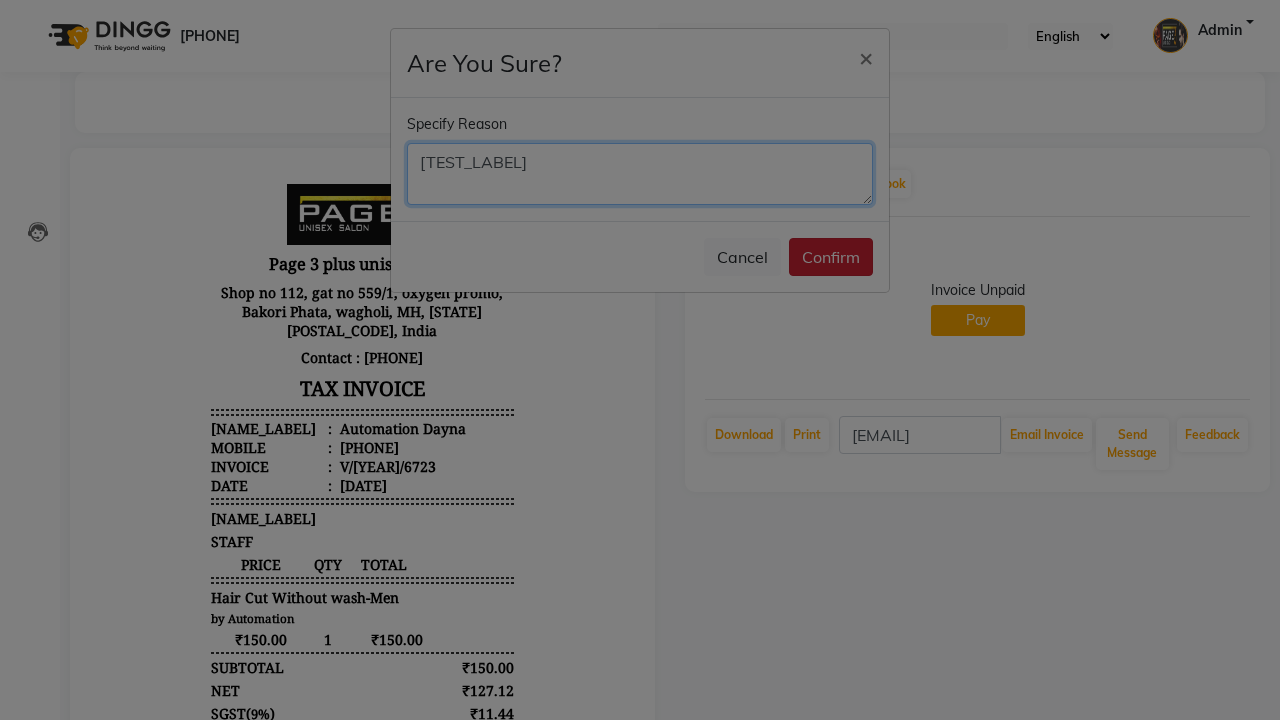 type on "[TEST_LABEL]" 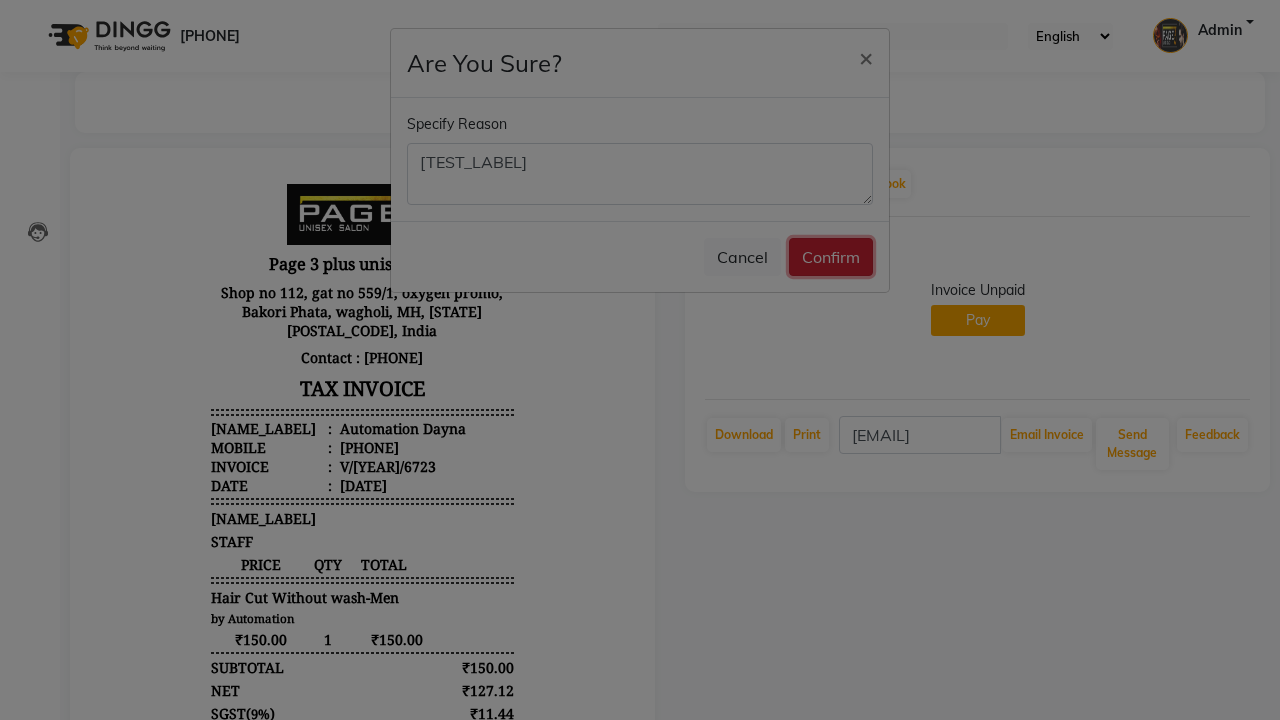 click on "Confirm" at bounding box center [831, 257] 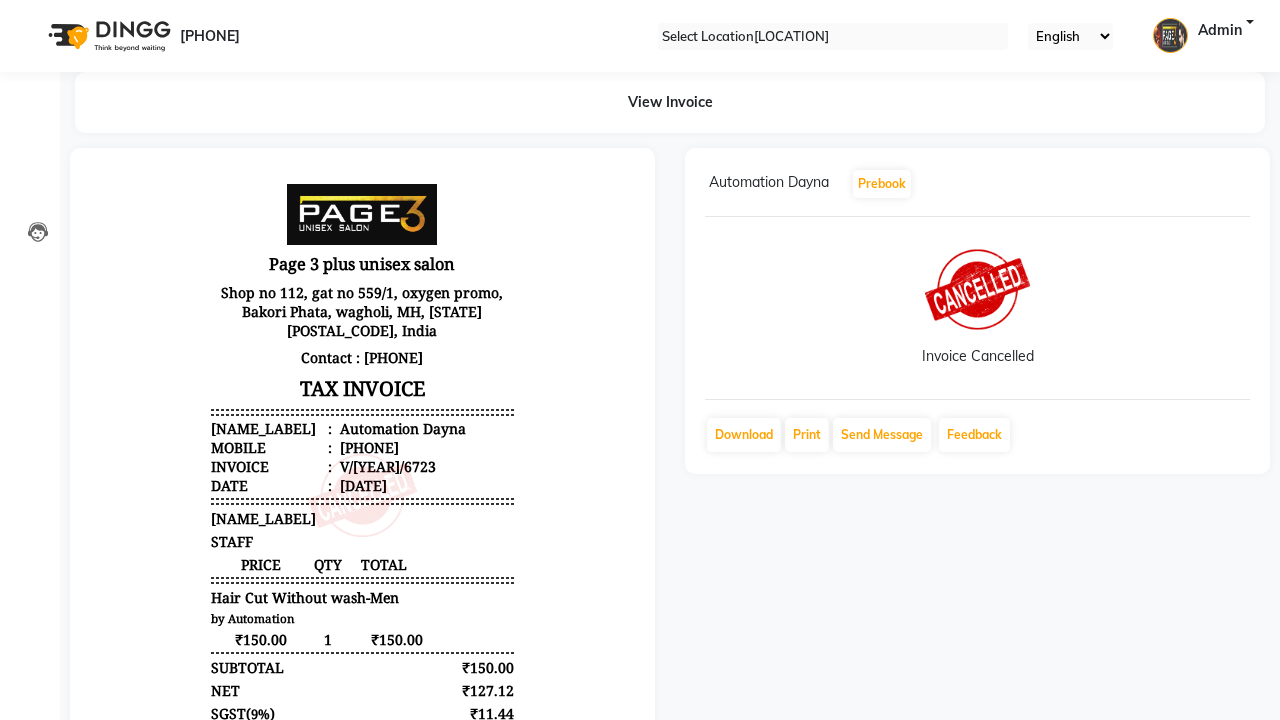 click on "Bill Cancelled Successfully." at bounding box center (640, 948) 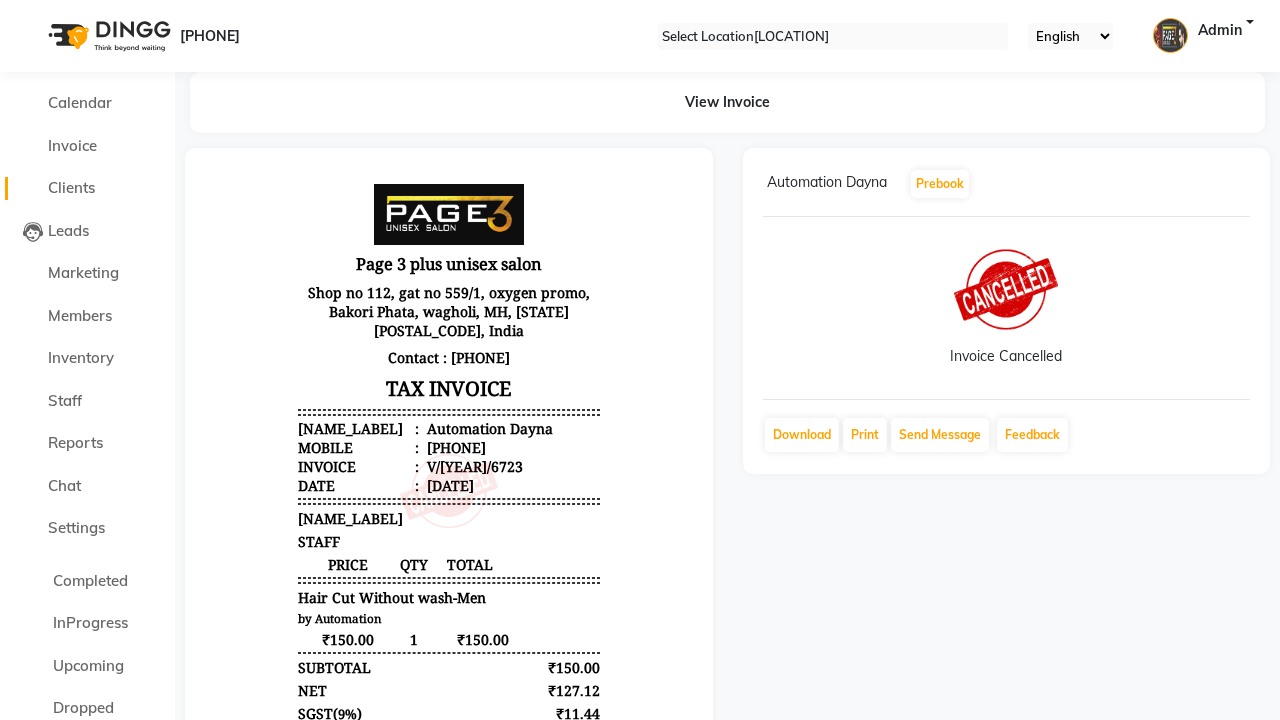 click on "Clients" at bounding box center (71, 187) 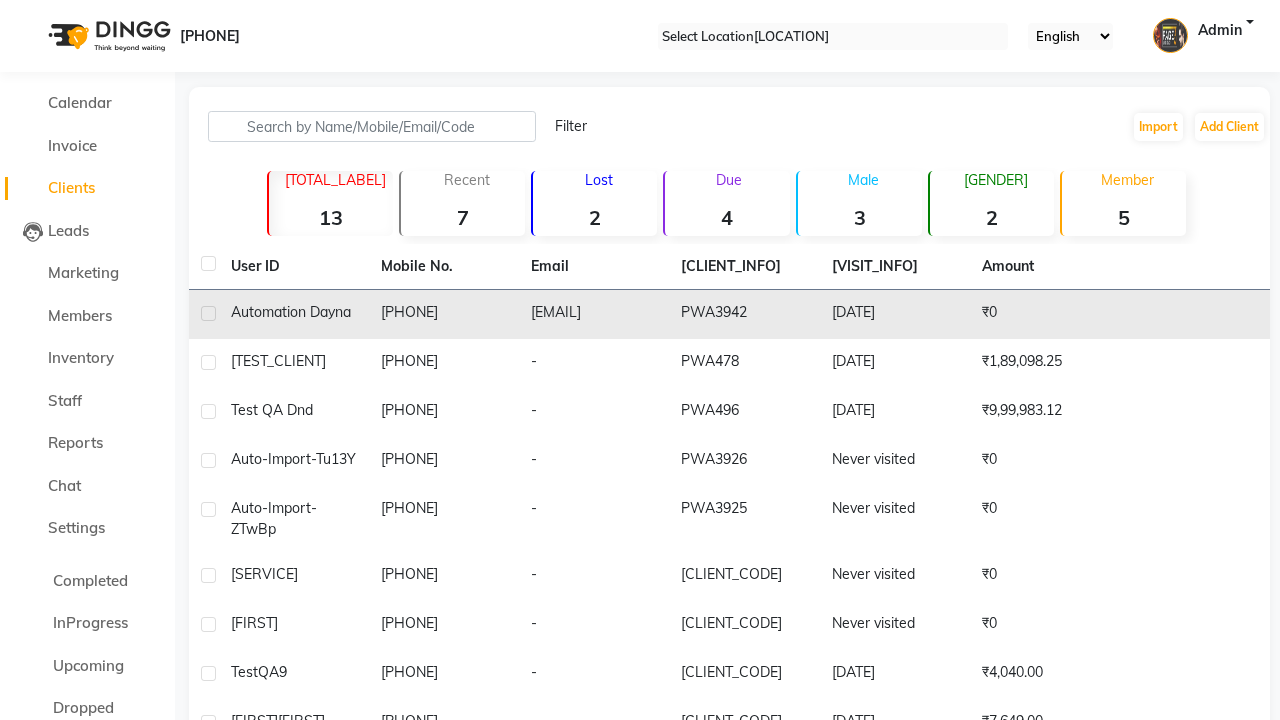 click at bounding box center [208, 313] 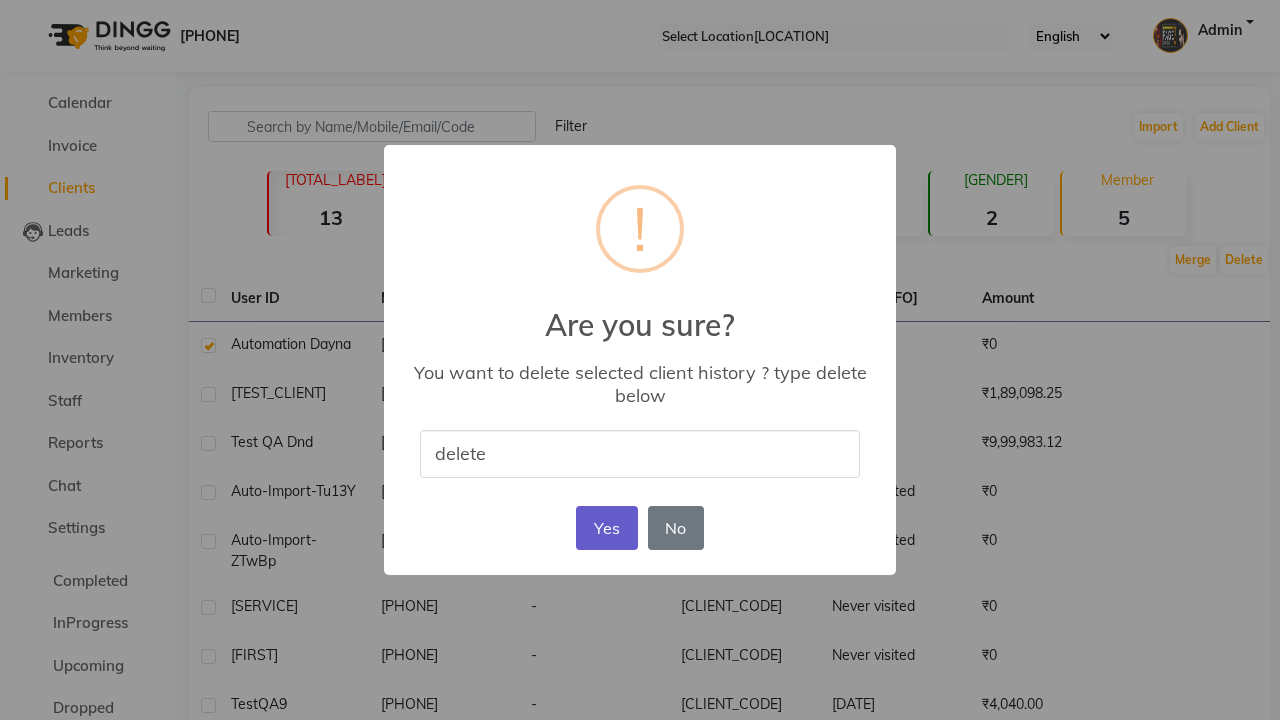 type on "delete" 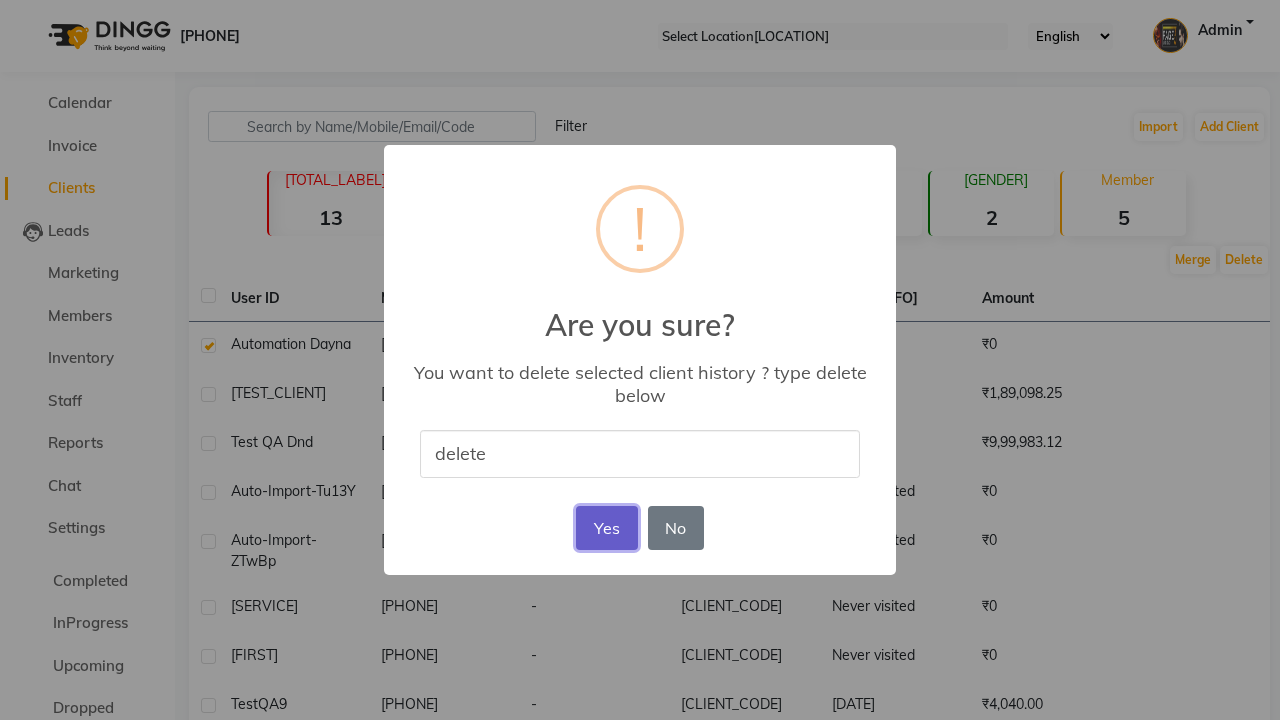 click on "Yes" at bounding box center [606, 528] 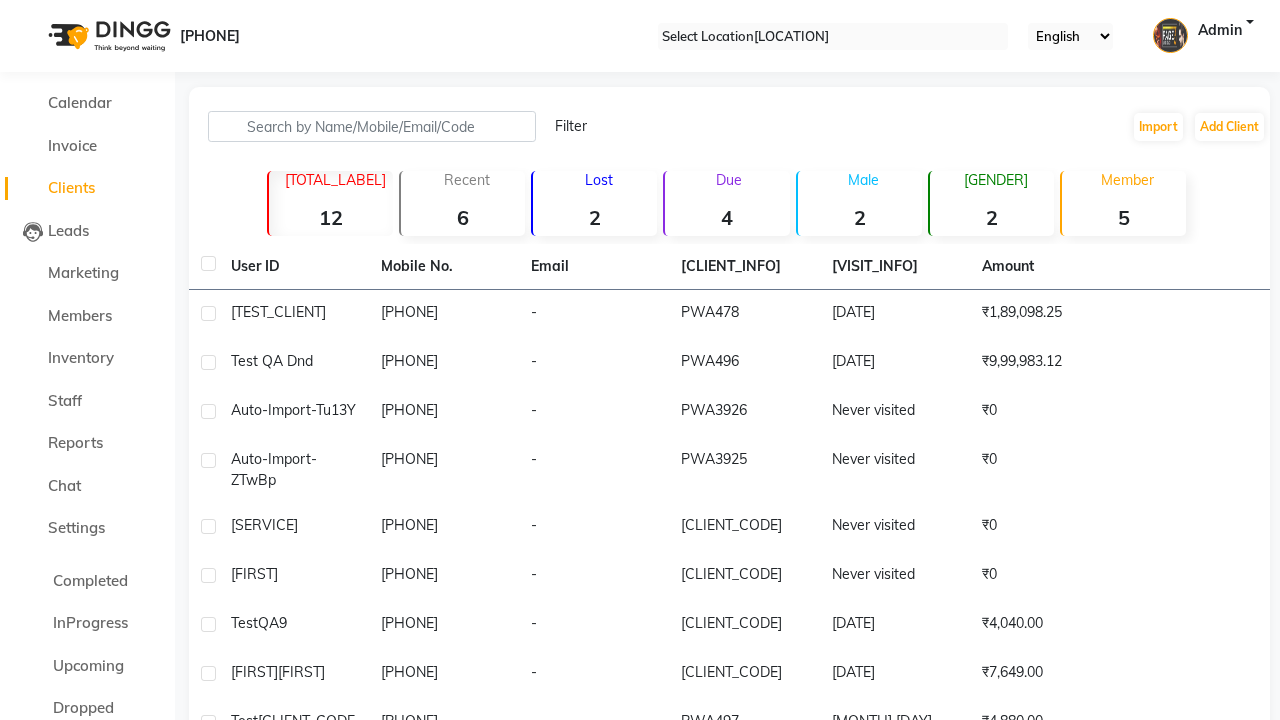 click on "User history remove successfully." at bounding box center [640, 948] 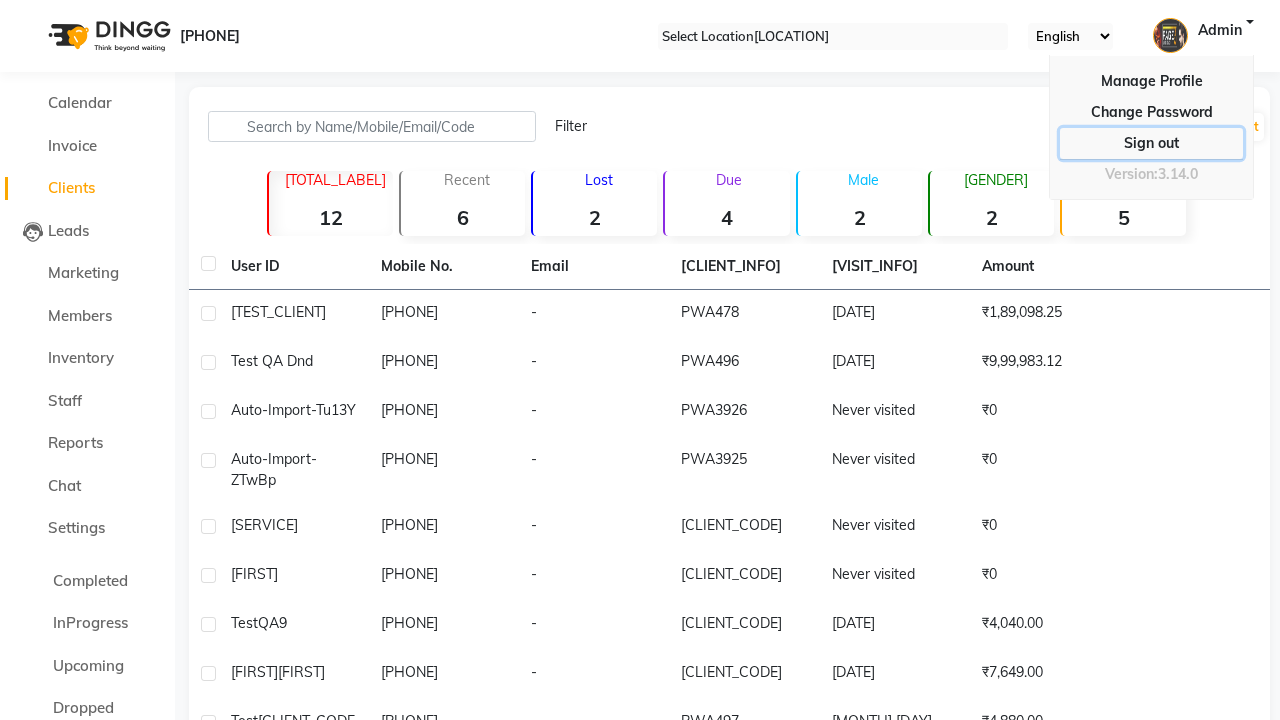 click on "Sign out" at bounding box center [1151, 112] 